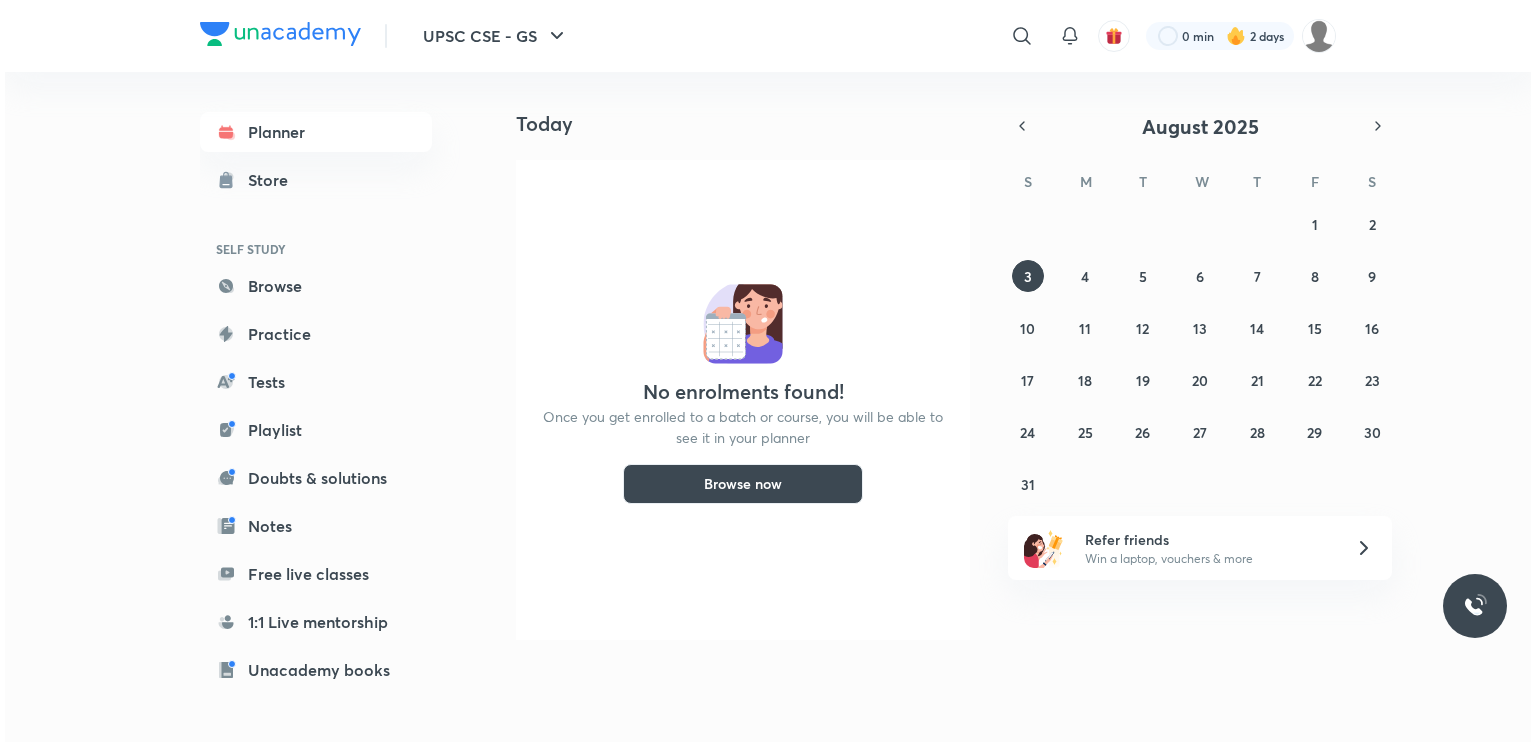 scroll, scrollTop: 0, scrollLeft: 0, axis: both 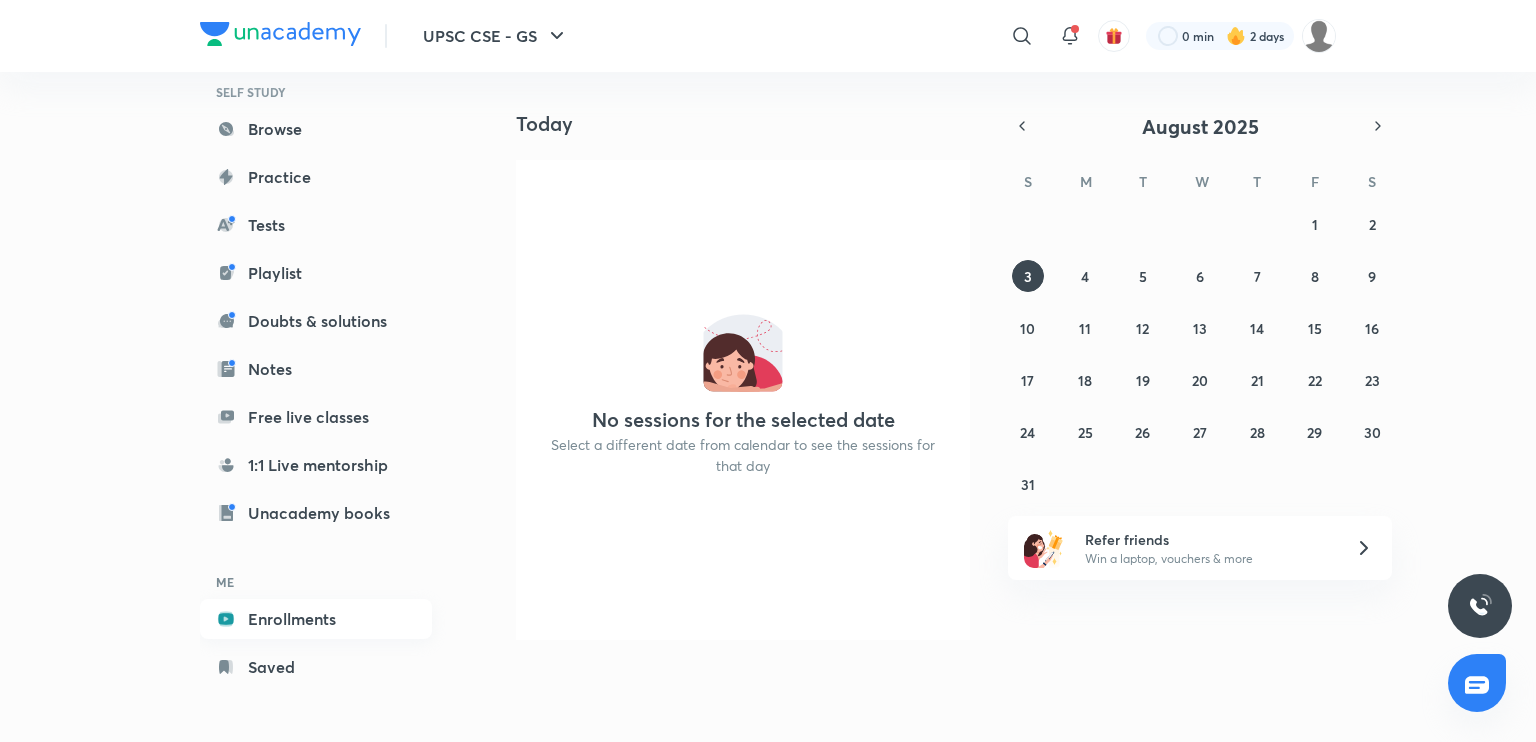 click on "Enrollments" at bounding box center [316, 619] 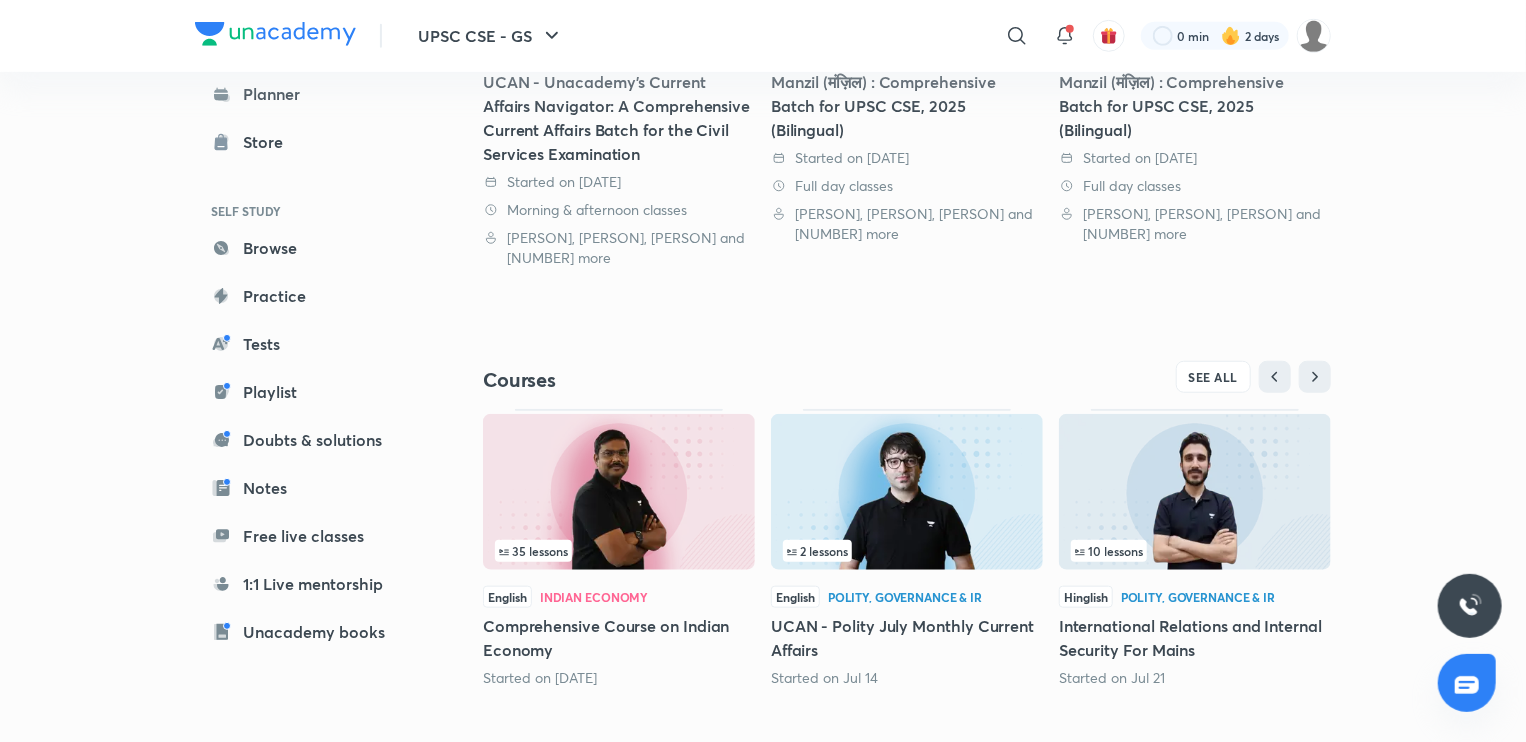 scroll, scrollTop: 676, scrollLeft: 0, axis: vertical 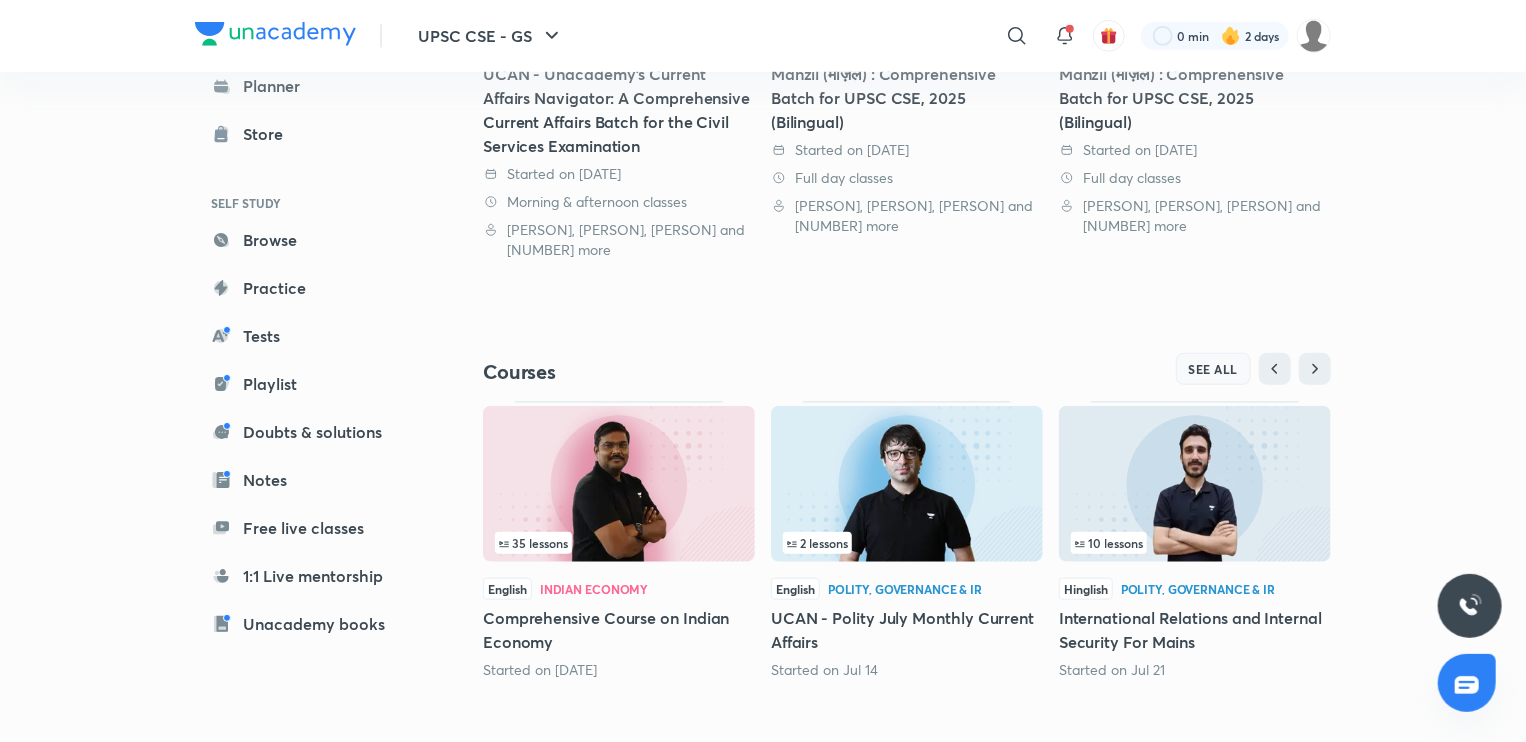 click on "SEE ALL" at bounding box center (1214, 369) 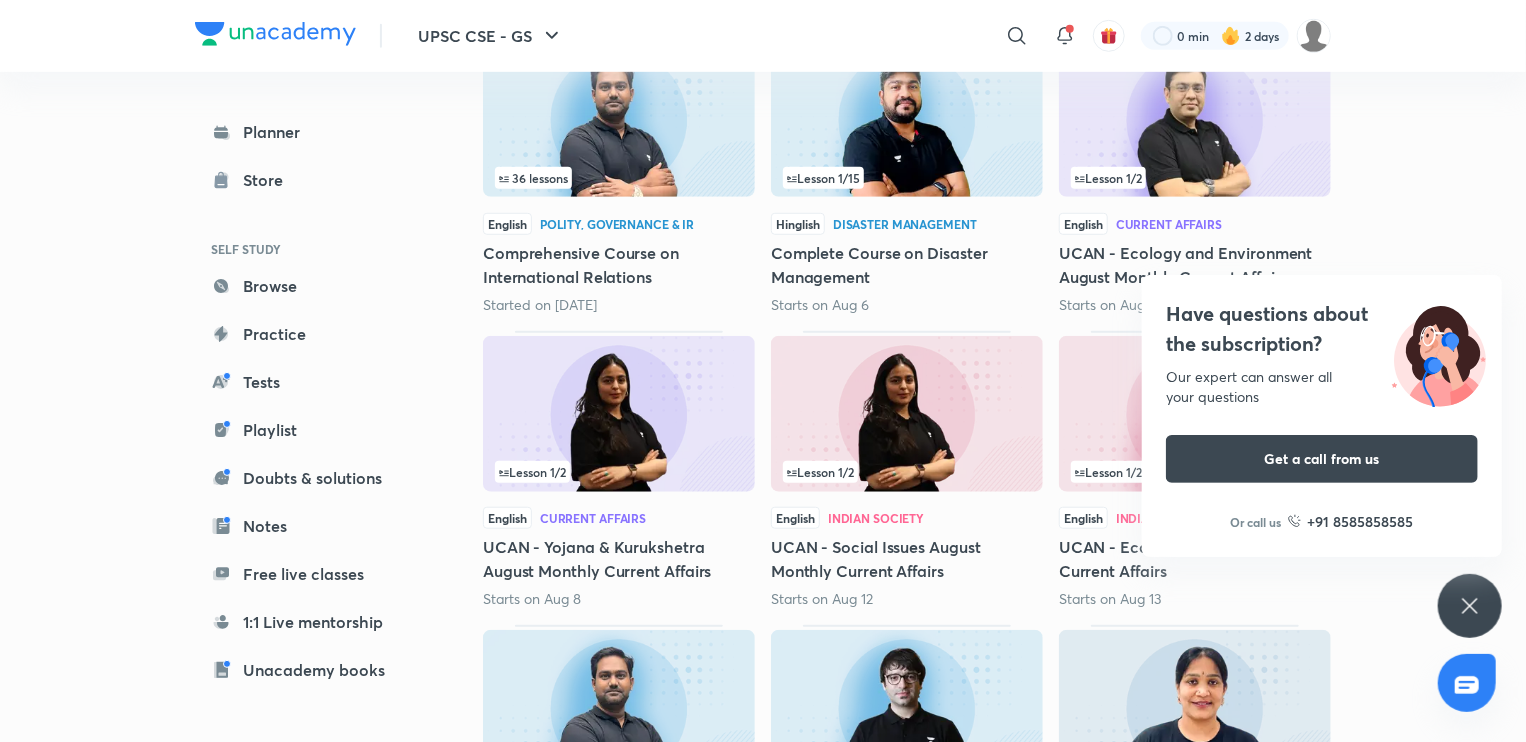 scroll, scrollTop: 643, scrollLeft: 0, axis: vertical 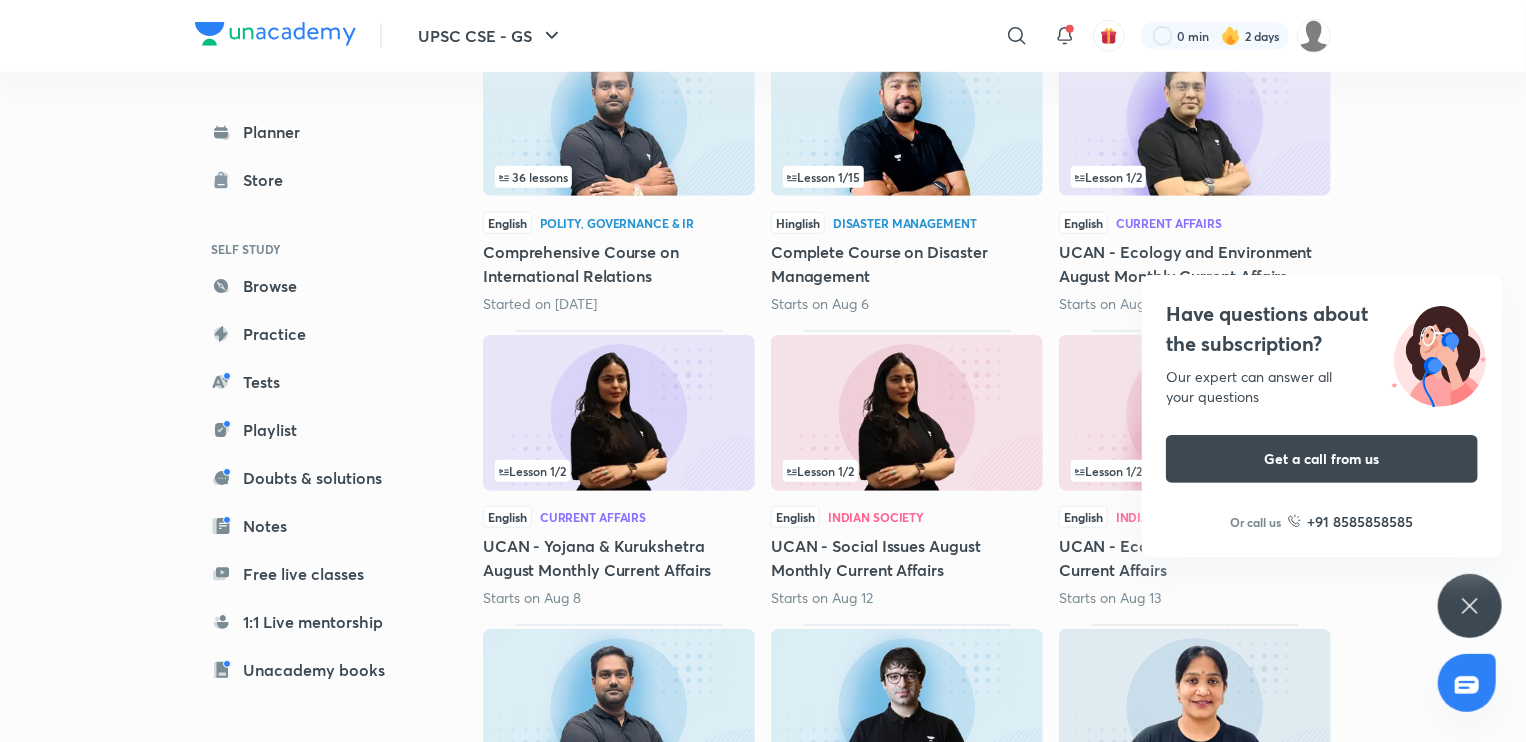 click on "Have questions about the subscription? Our expert can answer all your questions Get a call from us Or call us +91 8585858585" at bounding box center (1470, 606) 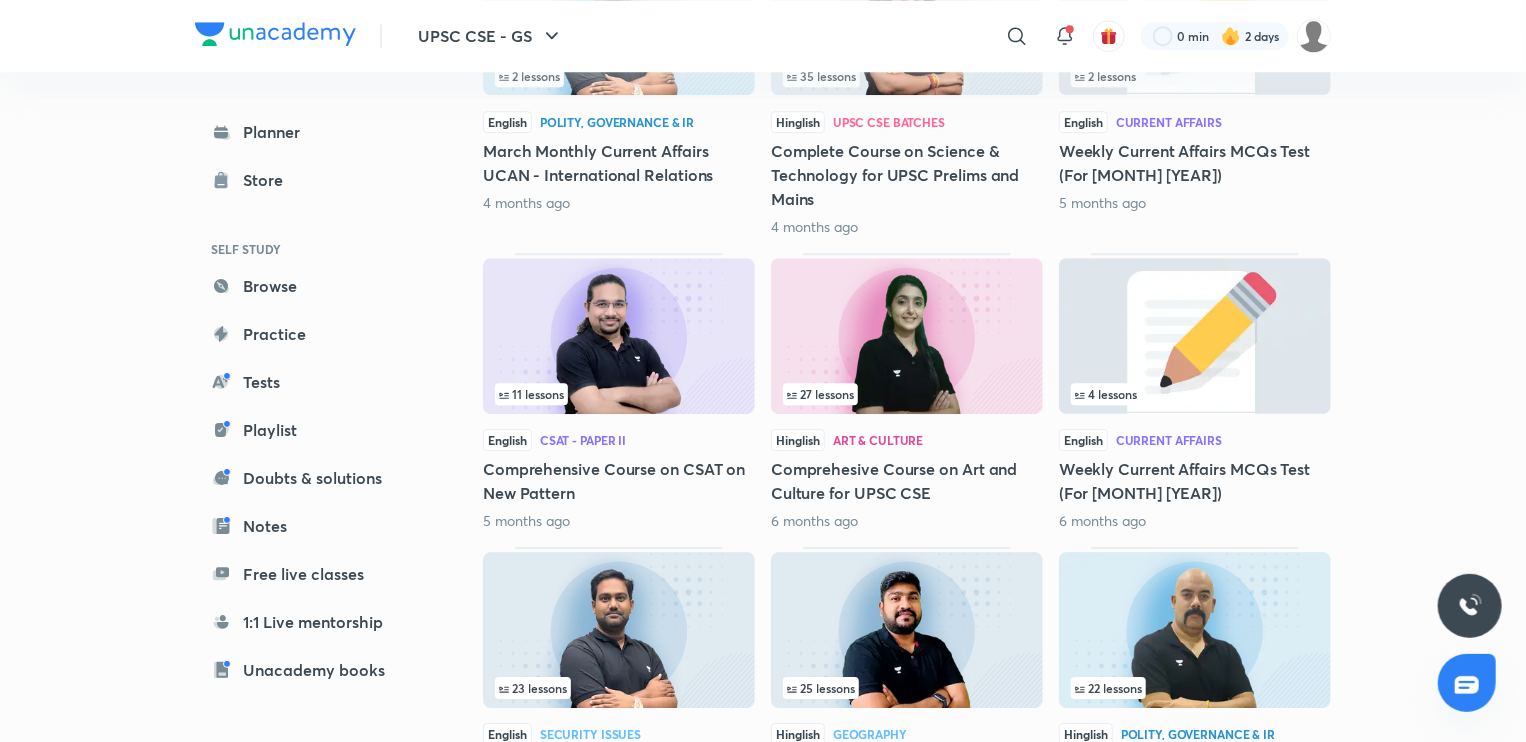 scroll, scrollTop: 6784, scrollLeft: 0, axis: vertical 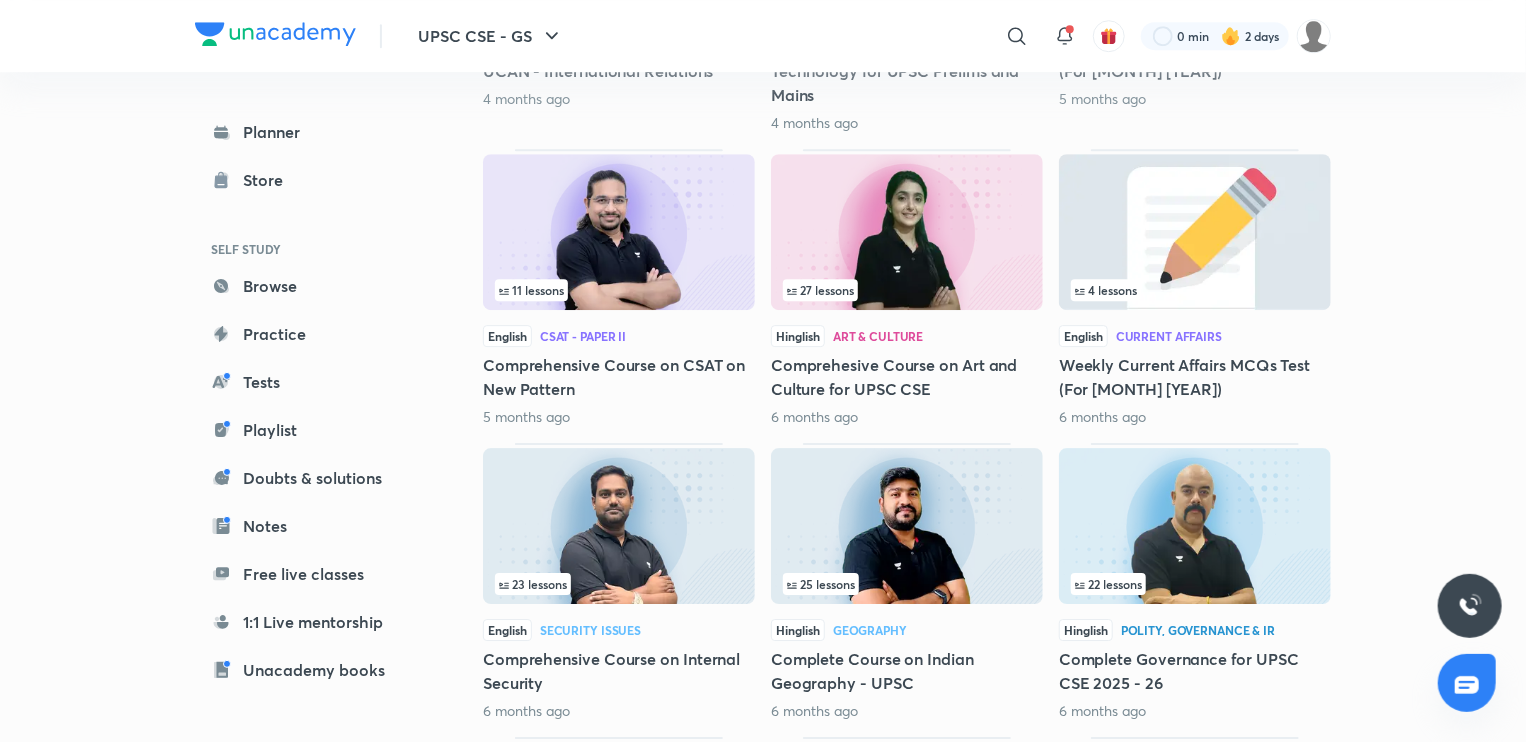 click at bounding box center (619, 232) 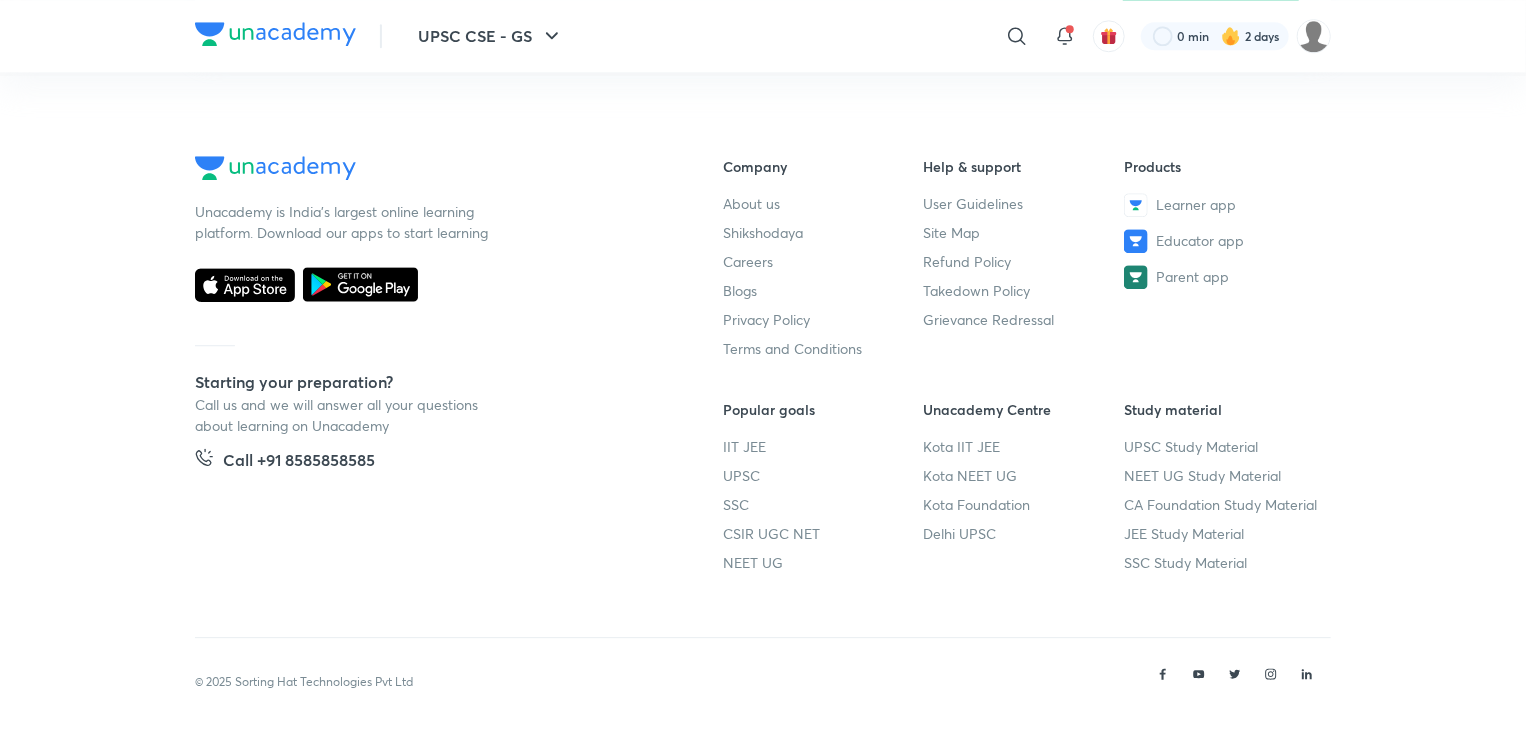 click on "Madhukar Kotawe" at bounding box center [819, -2301] 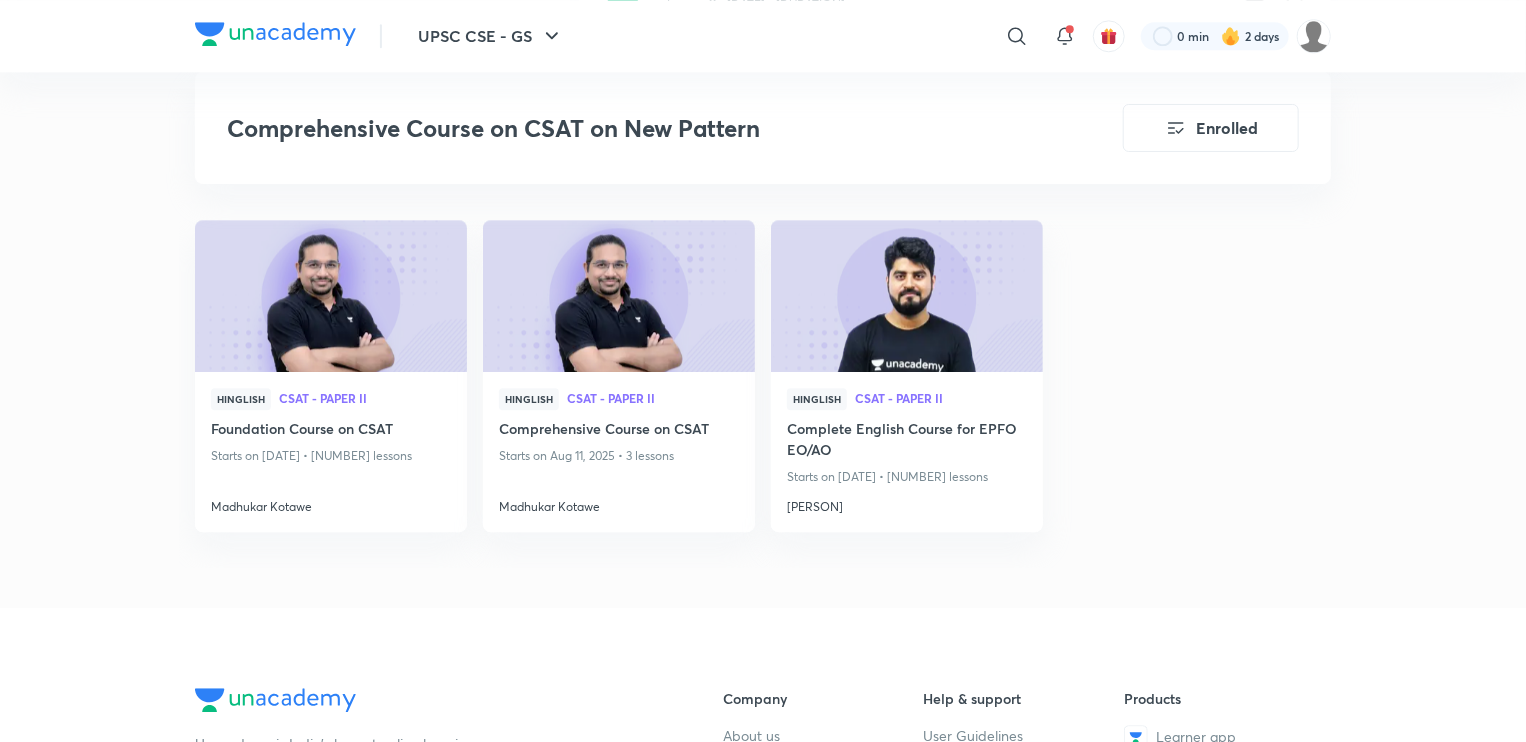 scroll, scrollTop: 2506, scrollLeft: 0, axis: vertical 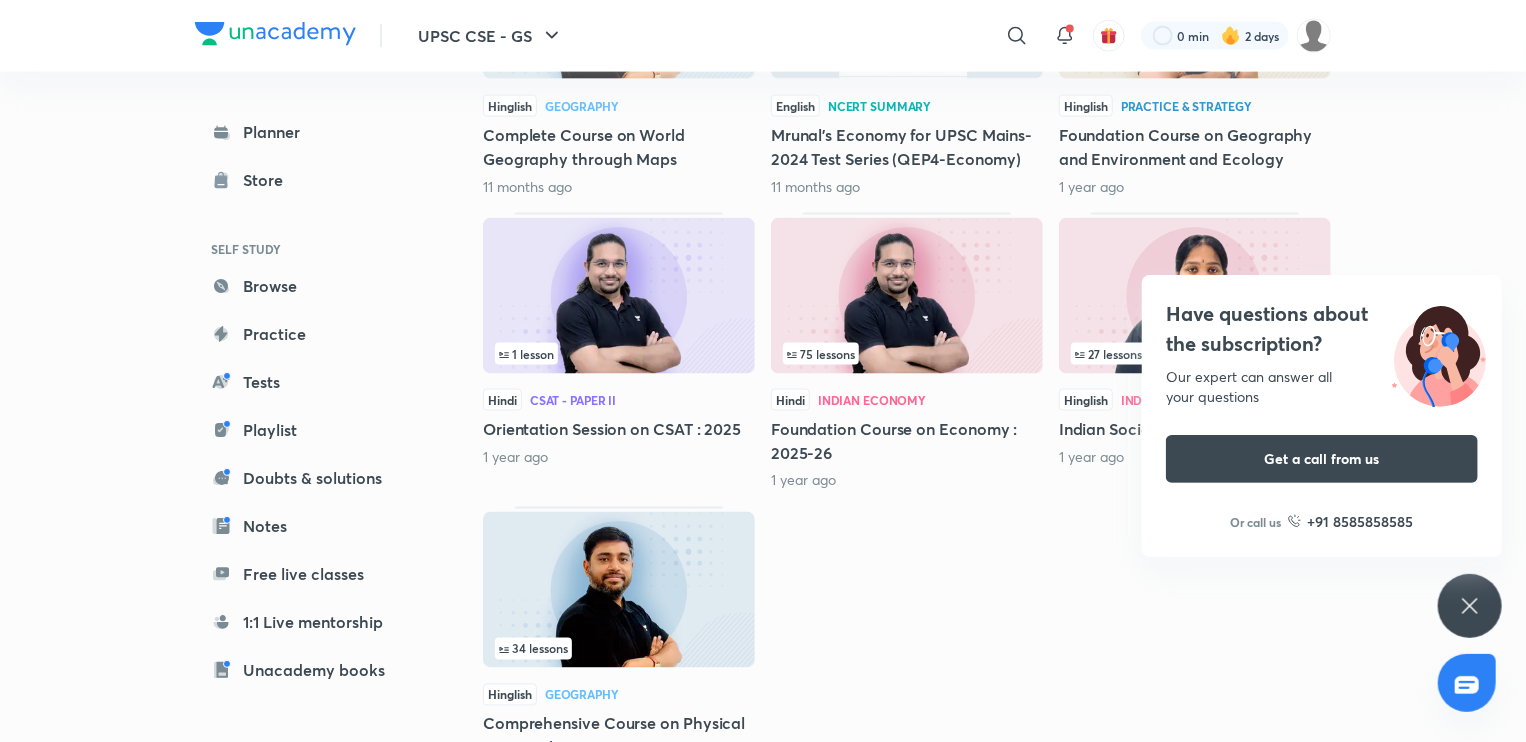 click 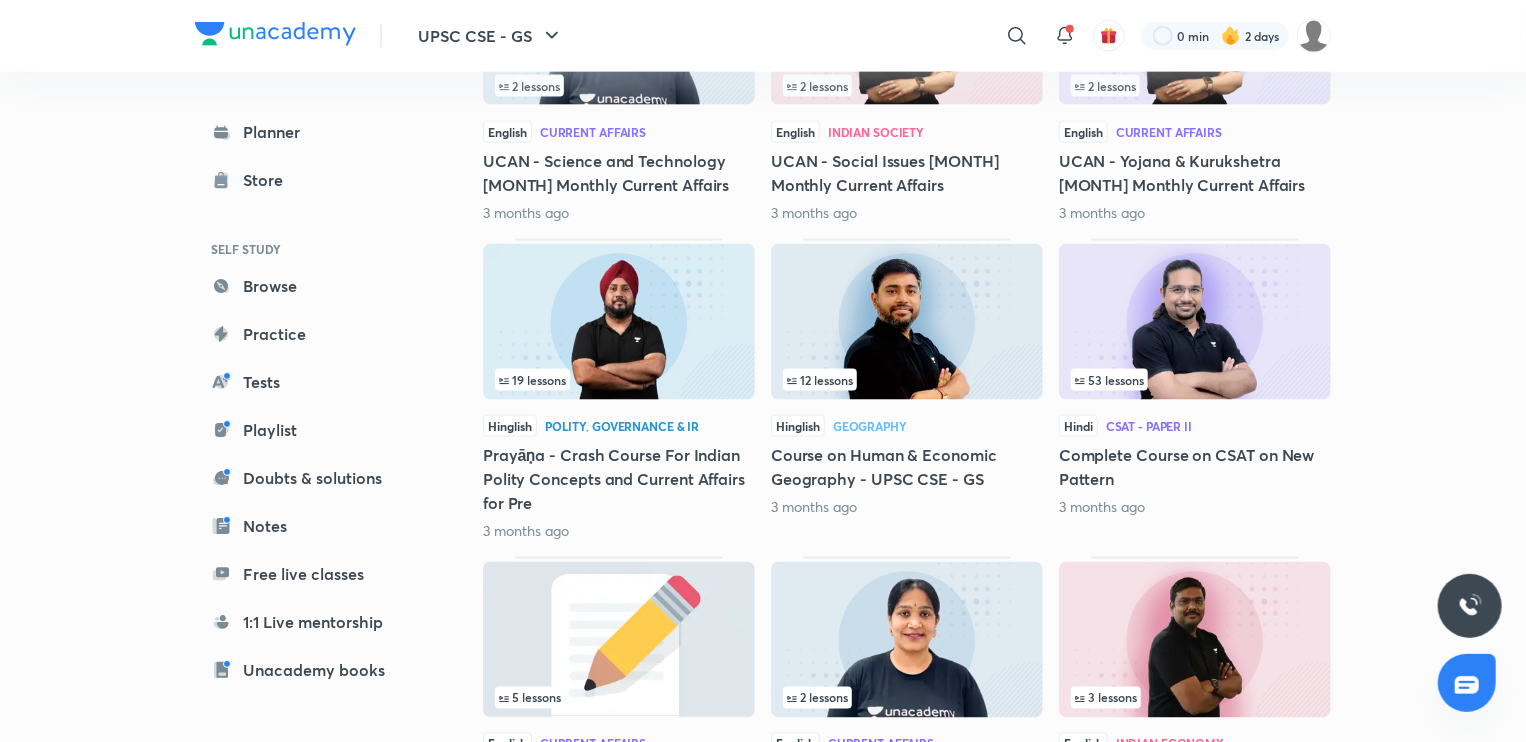 scroll, scrollTop: 5172, scrollLeft: 0, axis: vertical 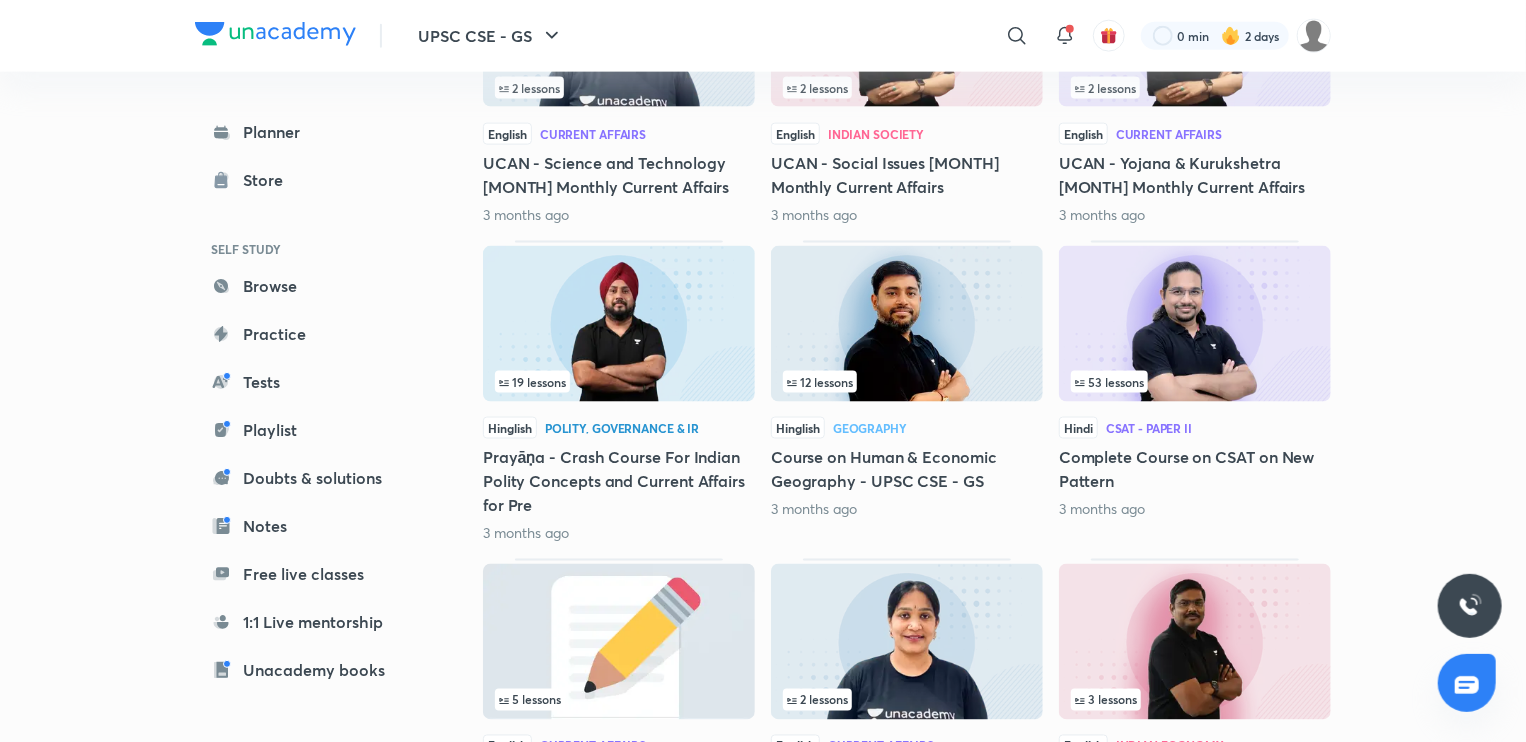 click at bounding box center (1195, 324) 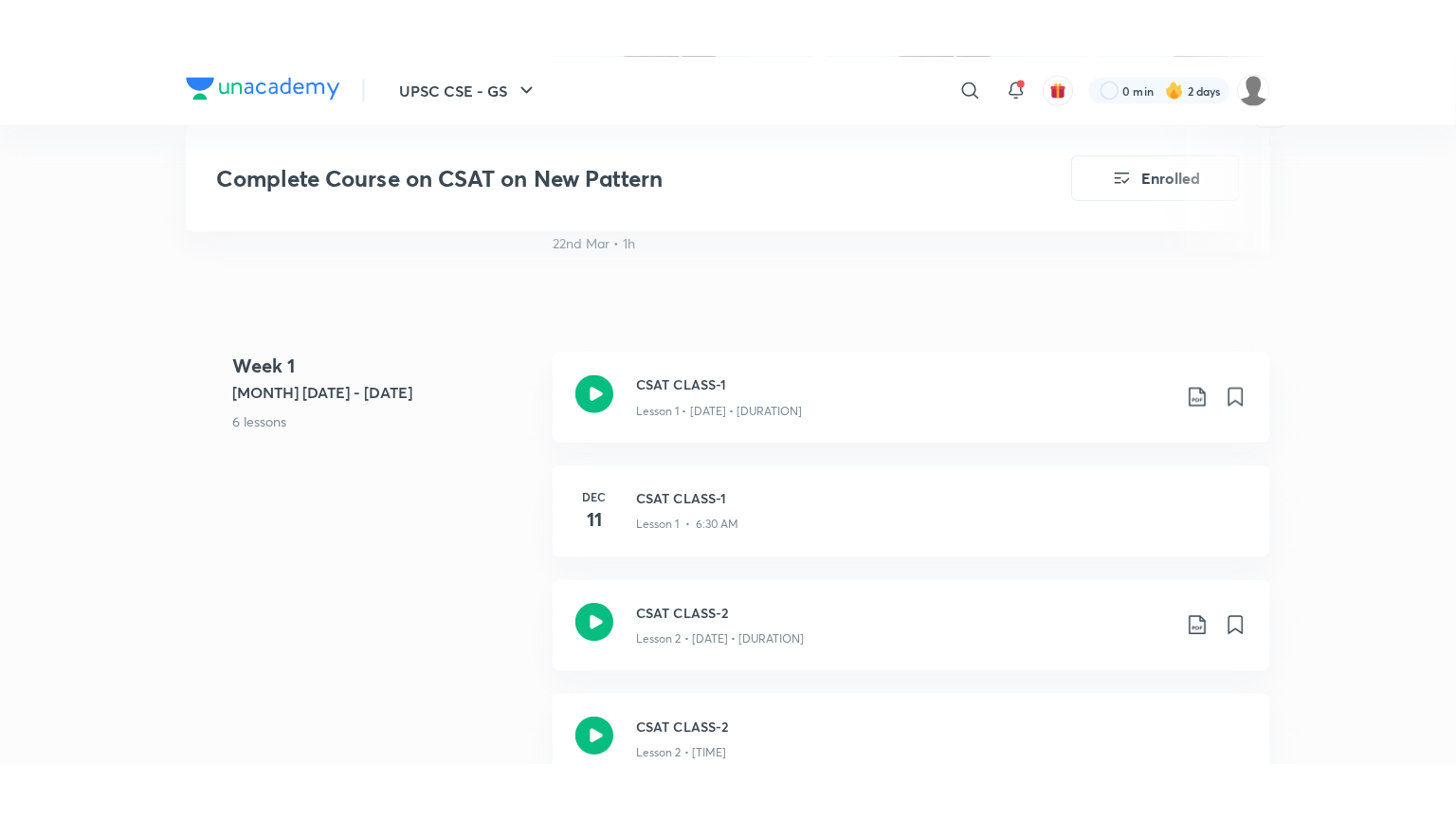 scroll, scrollTop: 797, scrollLeft: 0, axis: vertical 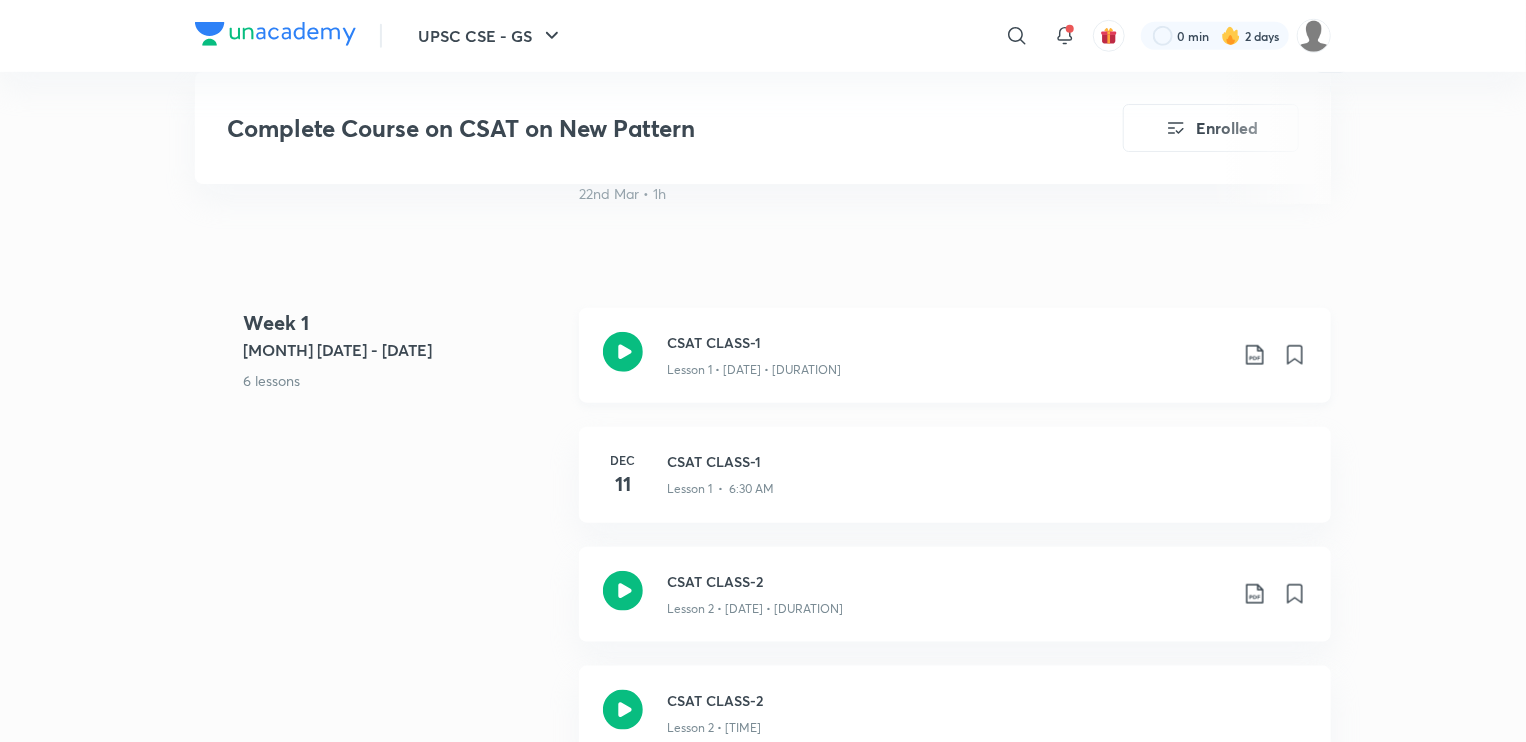 click on "Lesson 1 • [DATE] • [DURATION]" at bounding box center (754, 370) 